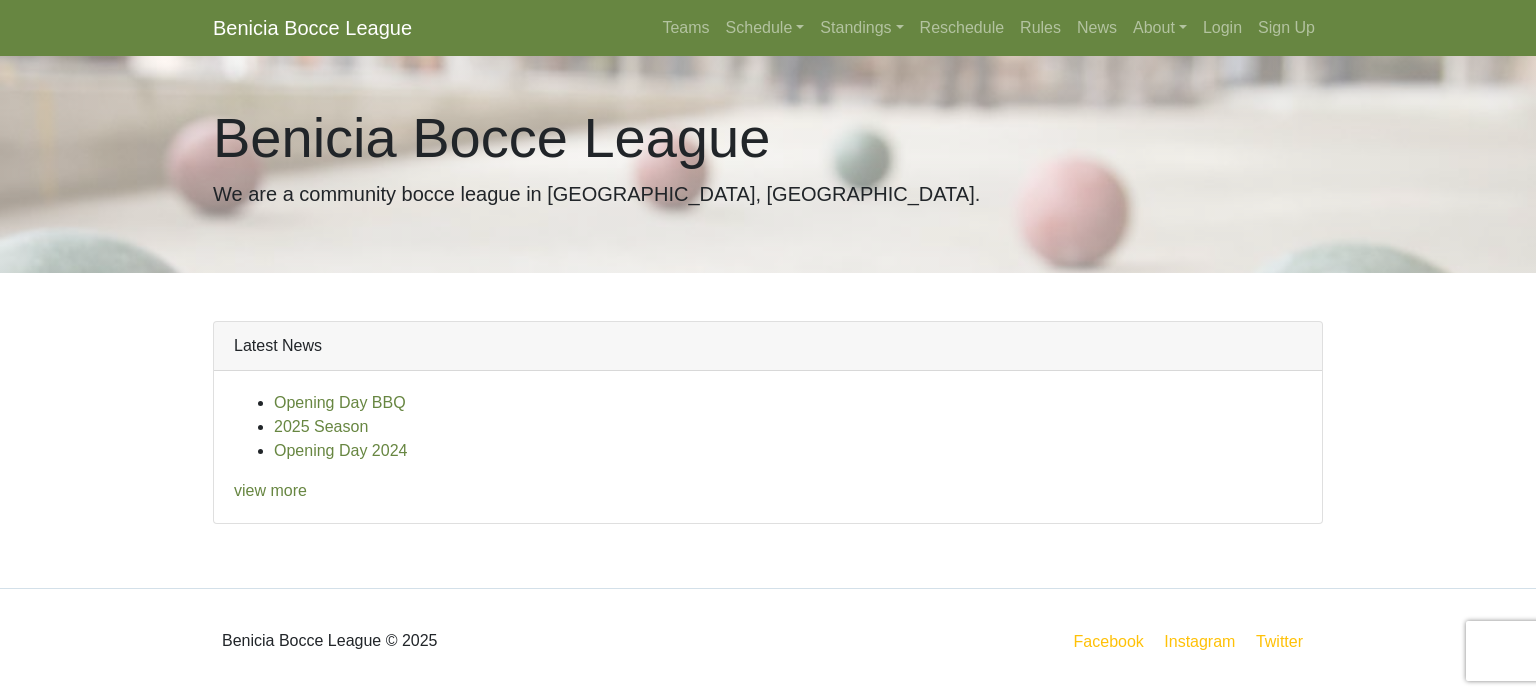 scroll, scrollTop: 0, scrollLeft: 0, axis: both 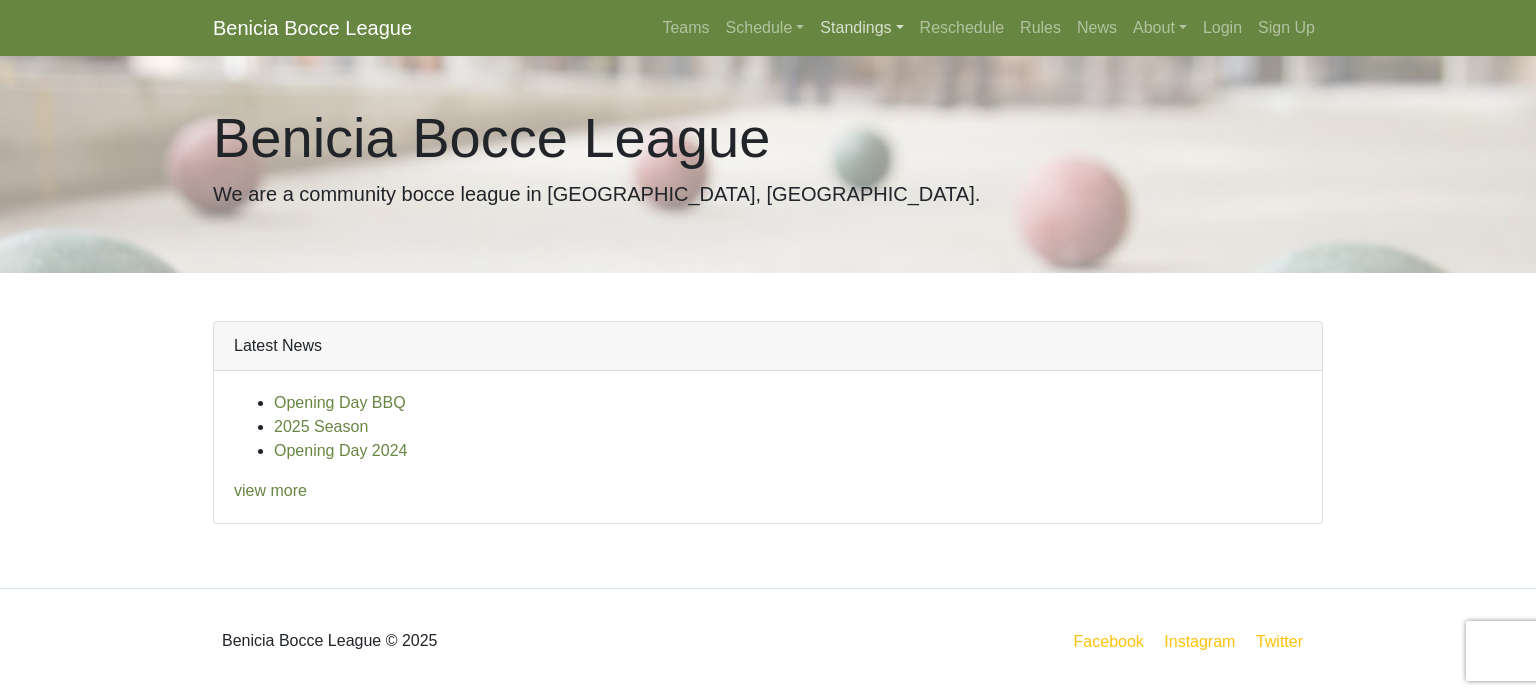 click on "Standings" at bounding box center [861, 28] 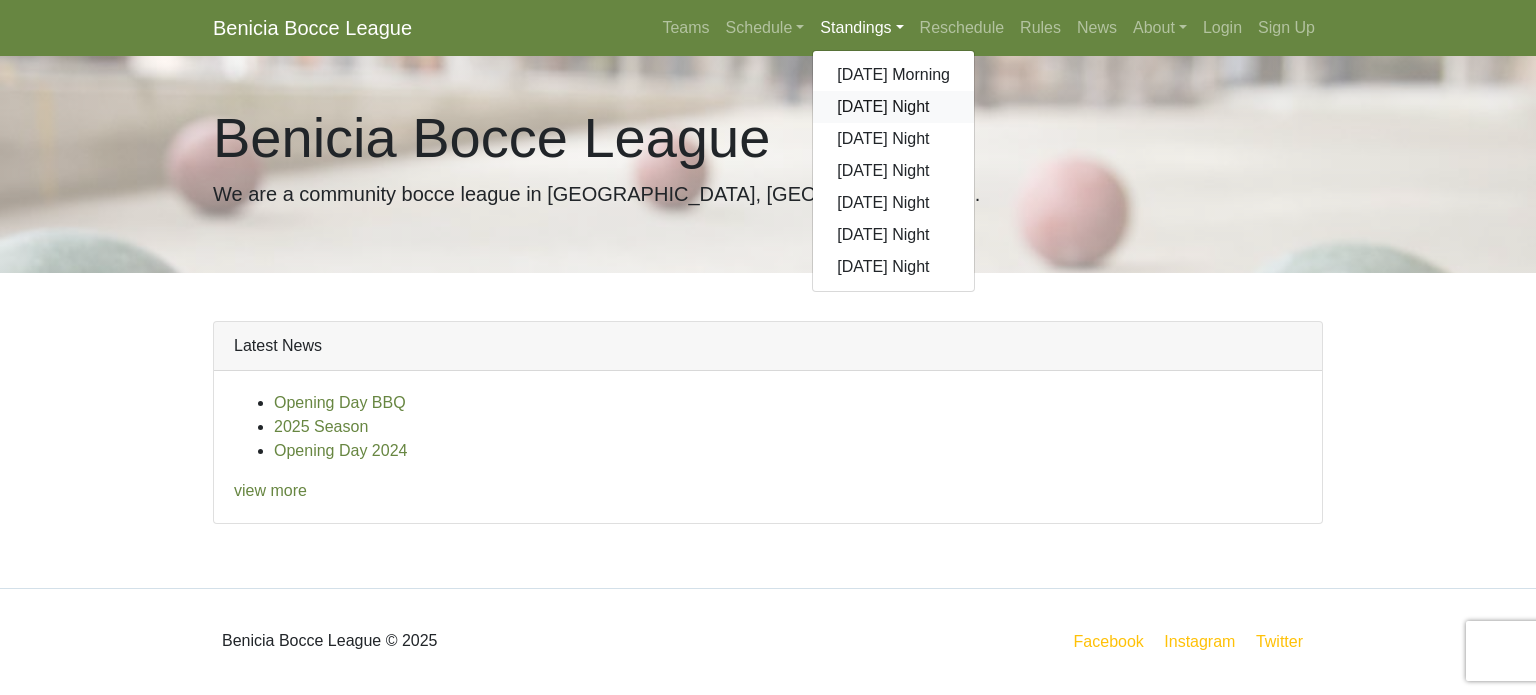 click on "[DATE] Night" at bounding box center (893, 107) 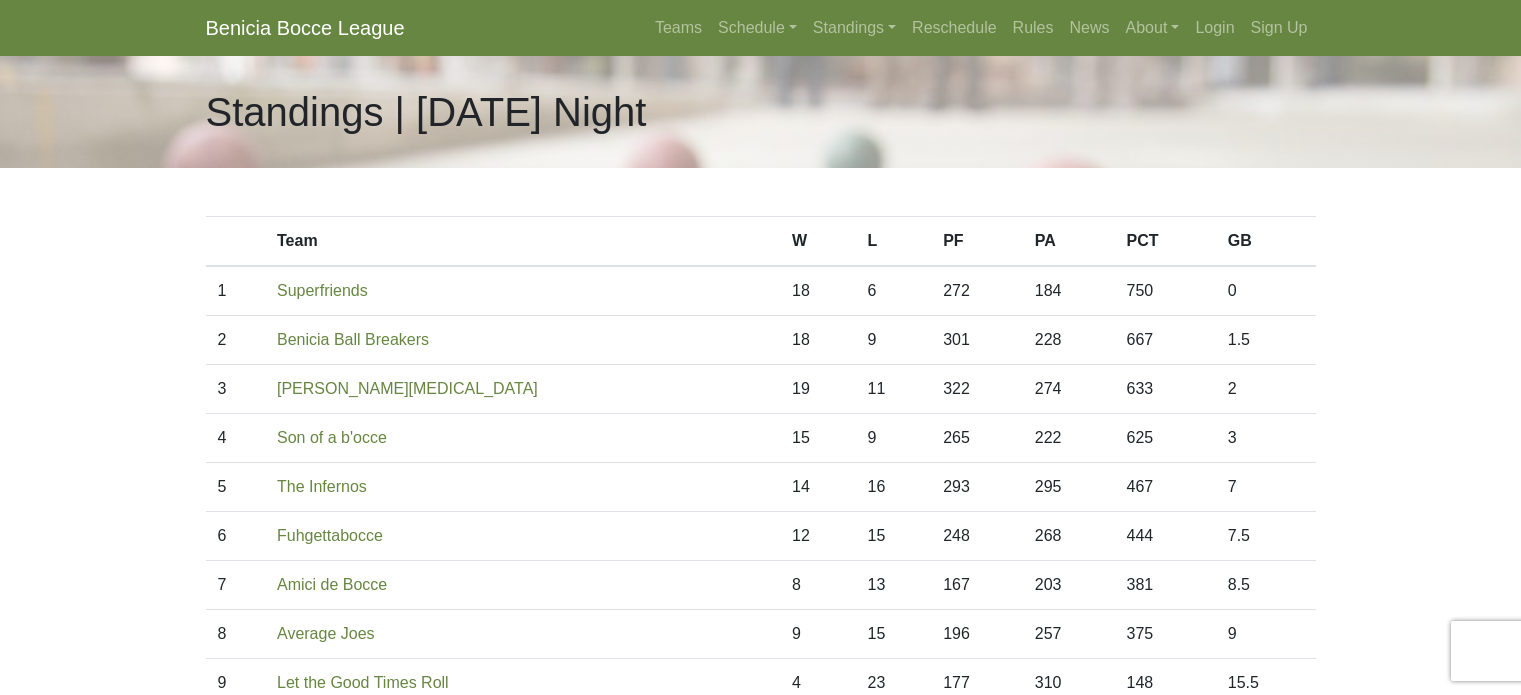 scroll, scrollTop: 0, scrollLeft: 0, axis: both 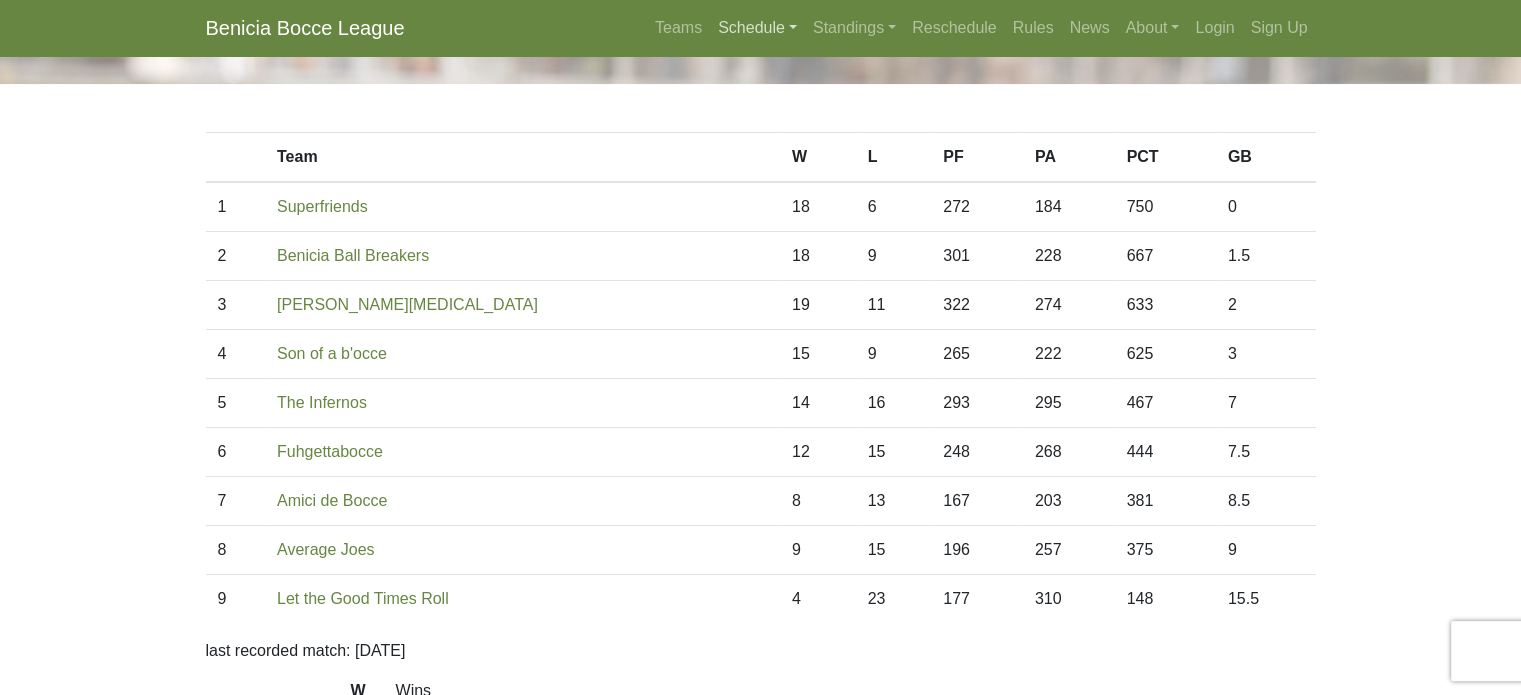 click on "Schedule" at bounding box center [757, 28] 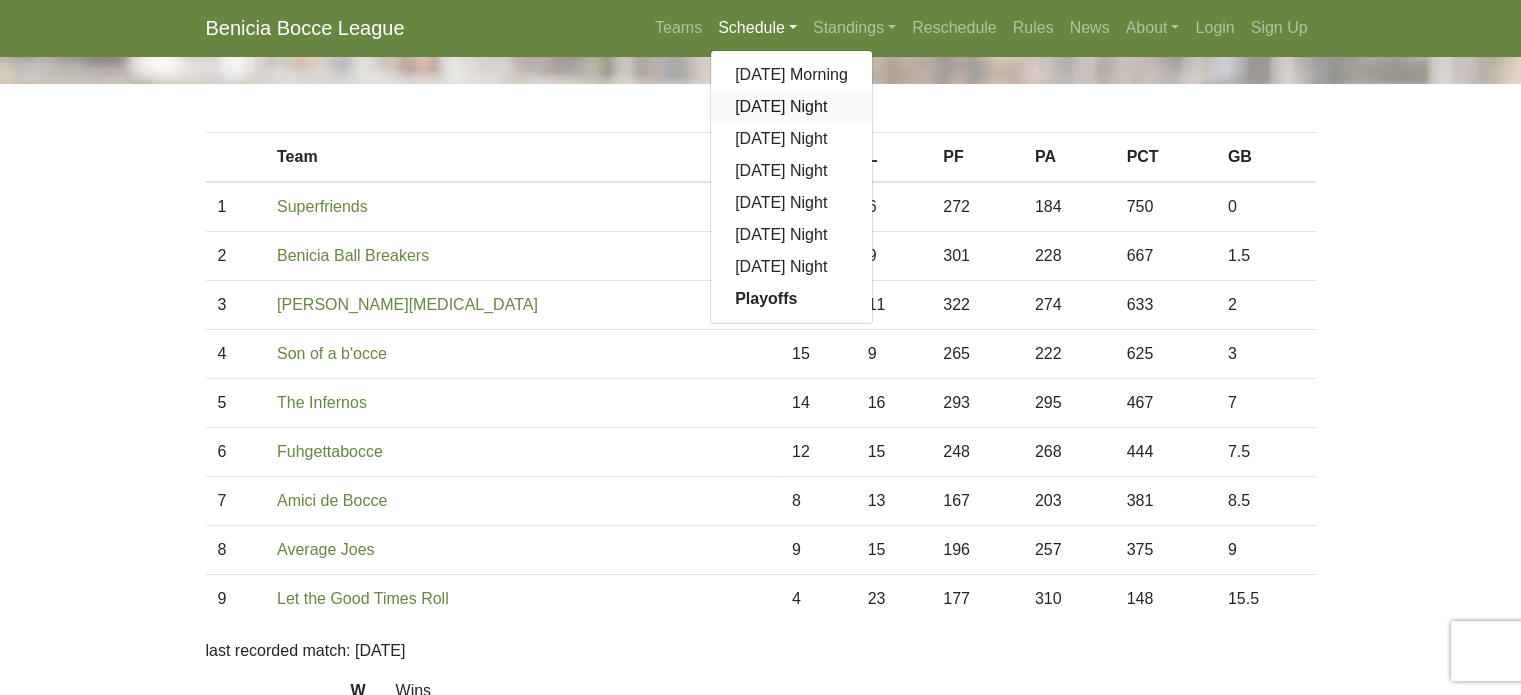 click on "[DATE] Night" at bounding box center (791, 107) 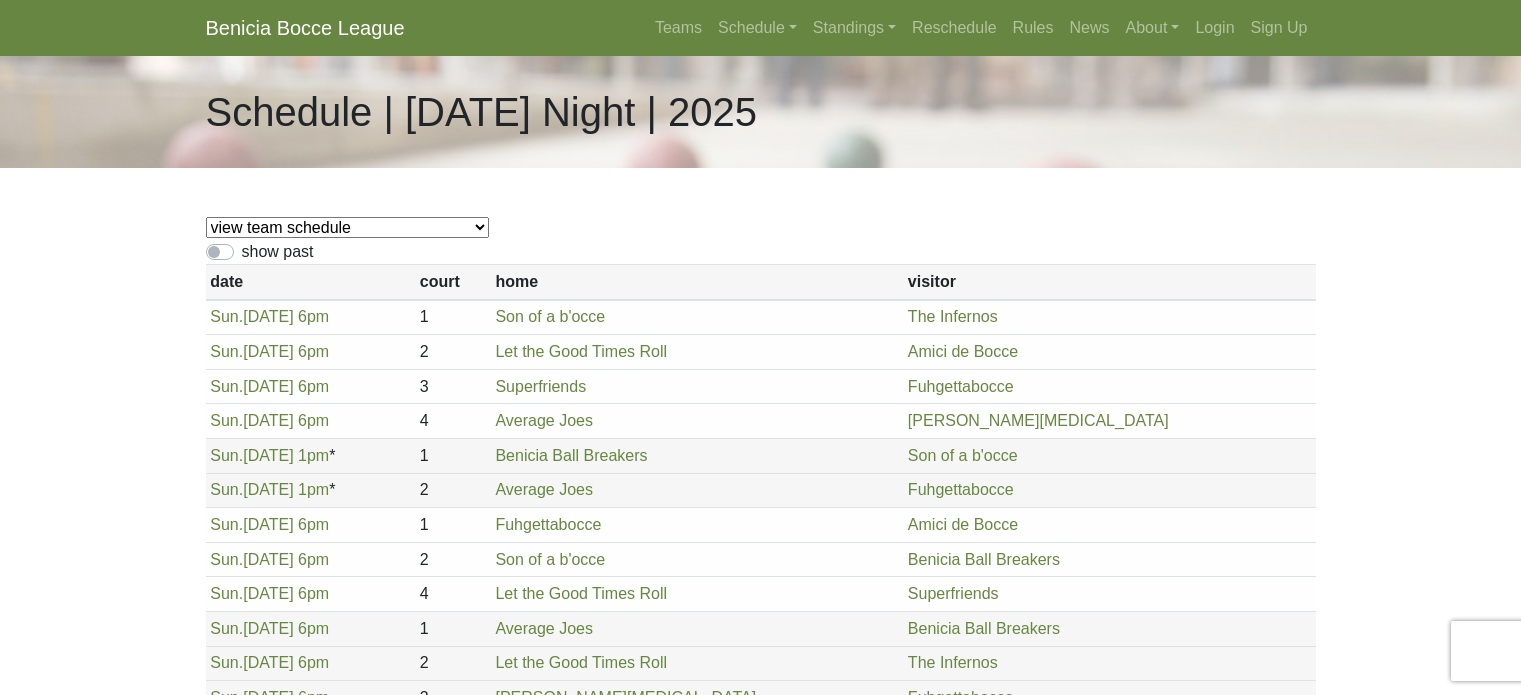 scroll, scrollTop: 0, scrollLeft: 0, axis: both 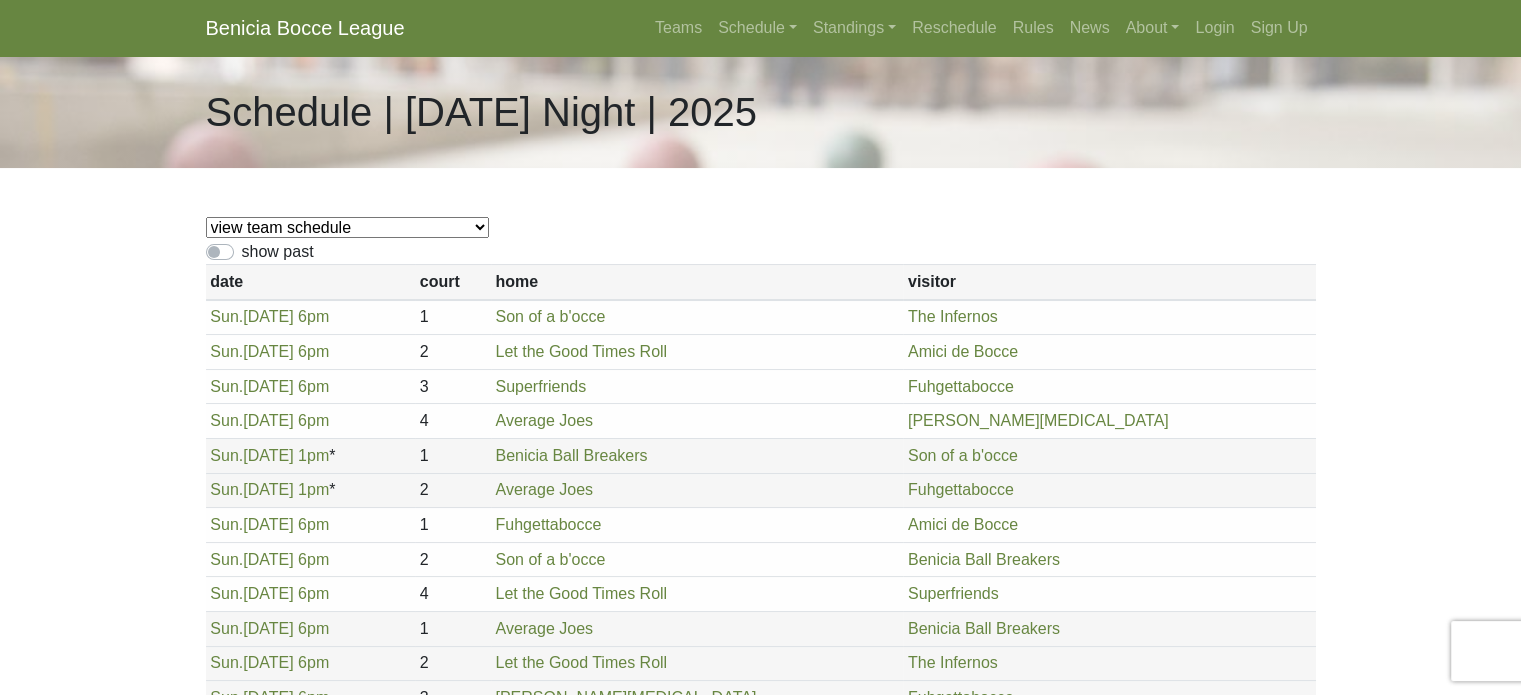click on "show past" at bounding box center [278, 252] 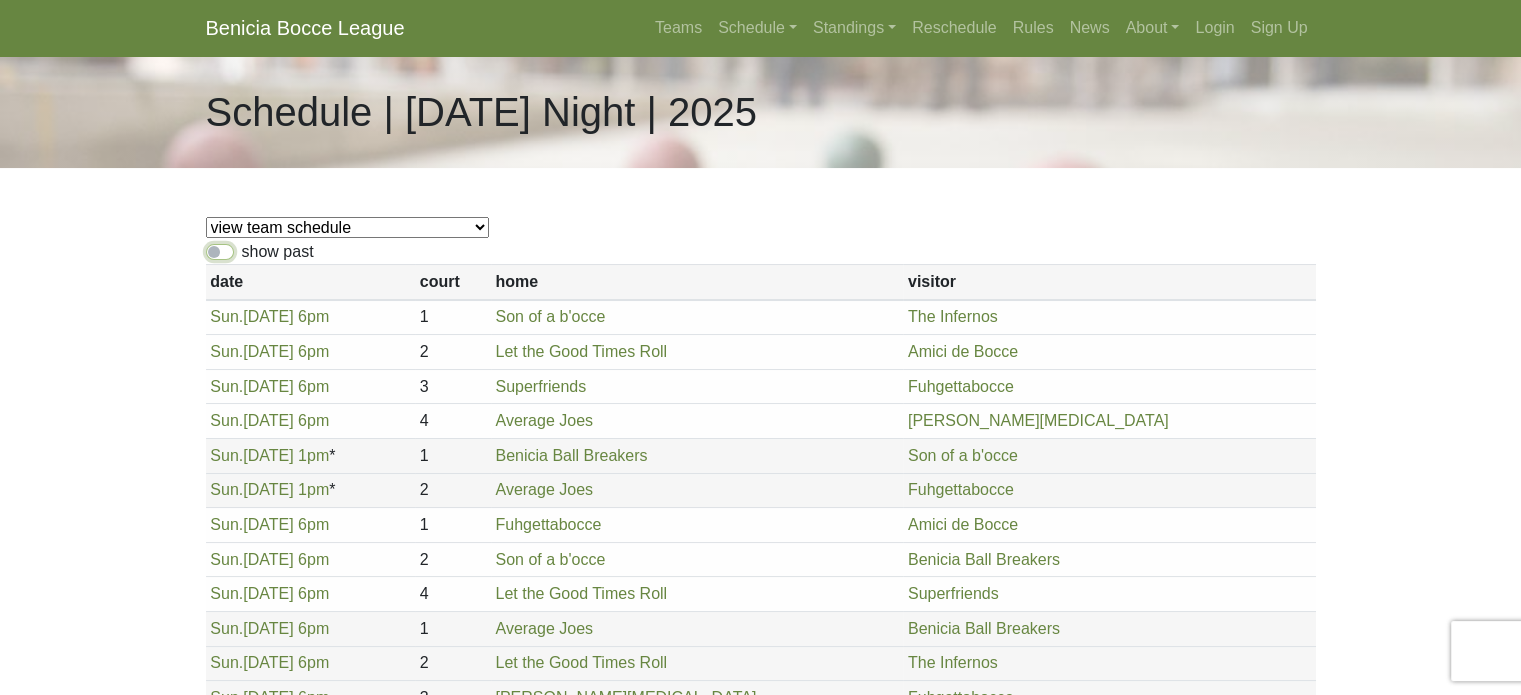 click on "show past" at bounding box center (248, 246) 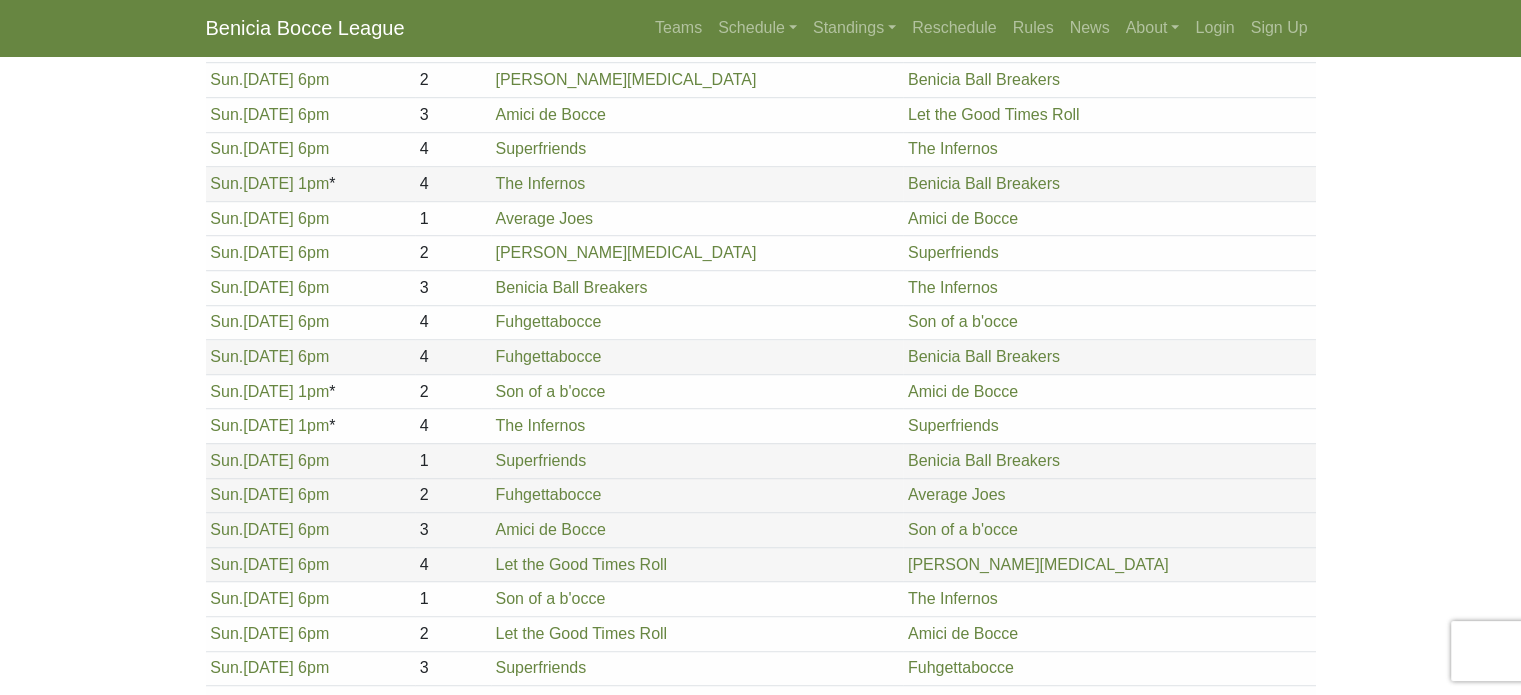 scroll, scrollTop: 1272, scrollLeft: 0, axis: vertical 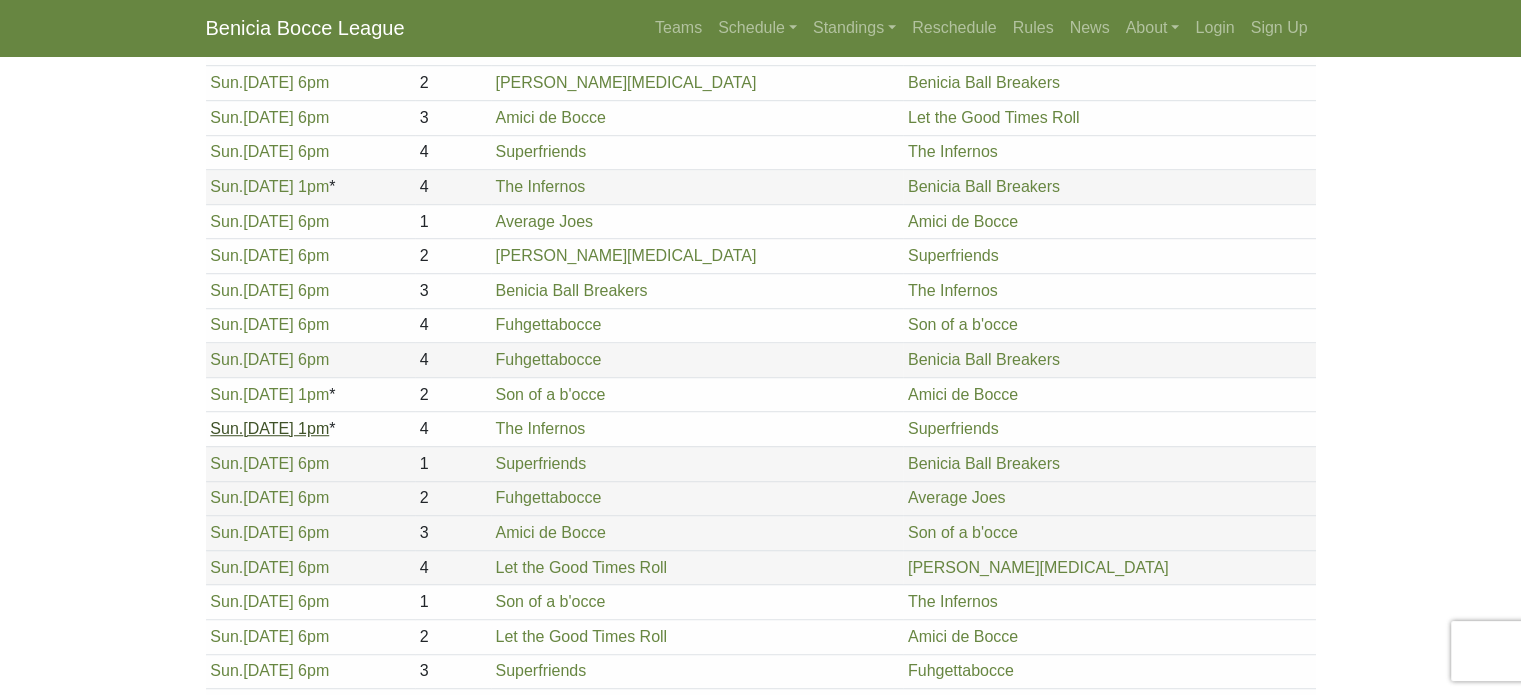 click on "Sun." at bounding box center (226, 428) 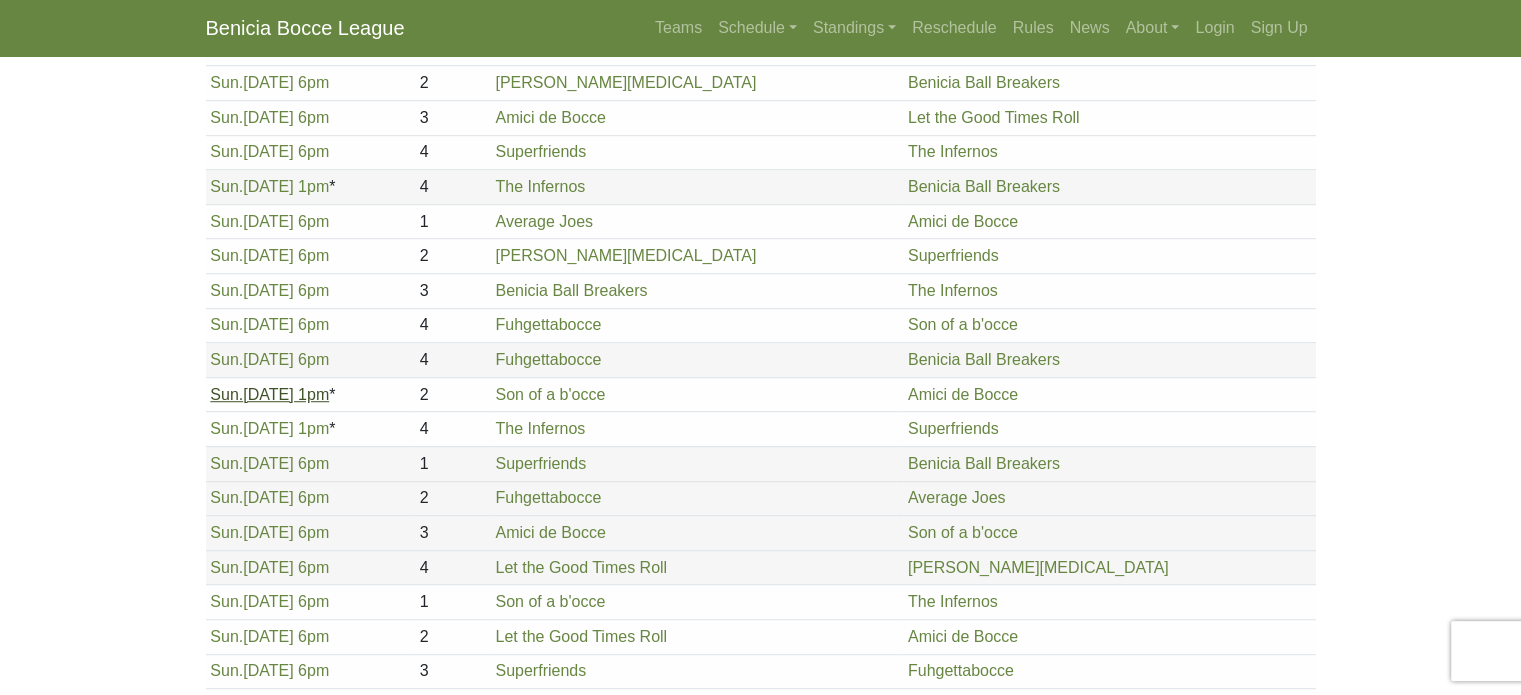 click on "Sun." at bounding box center [226, 394] 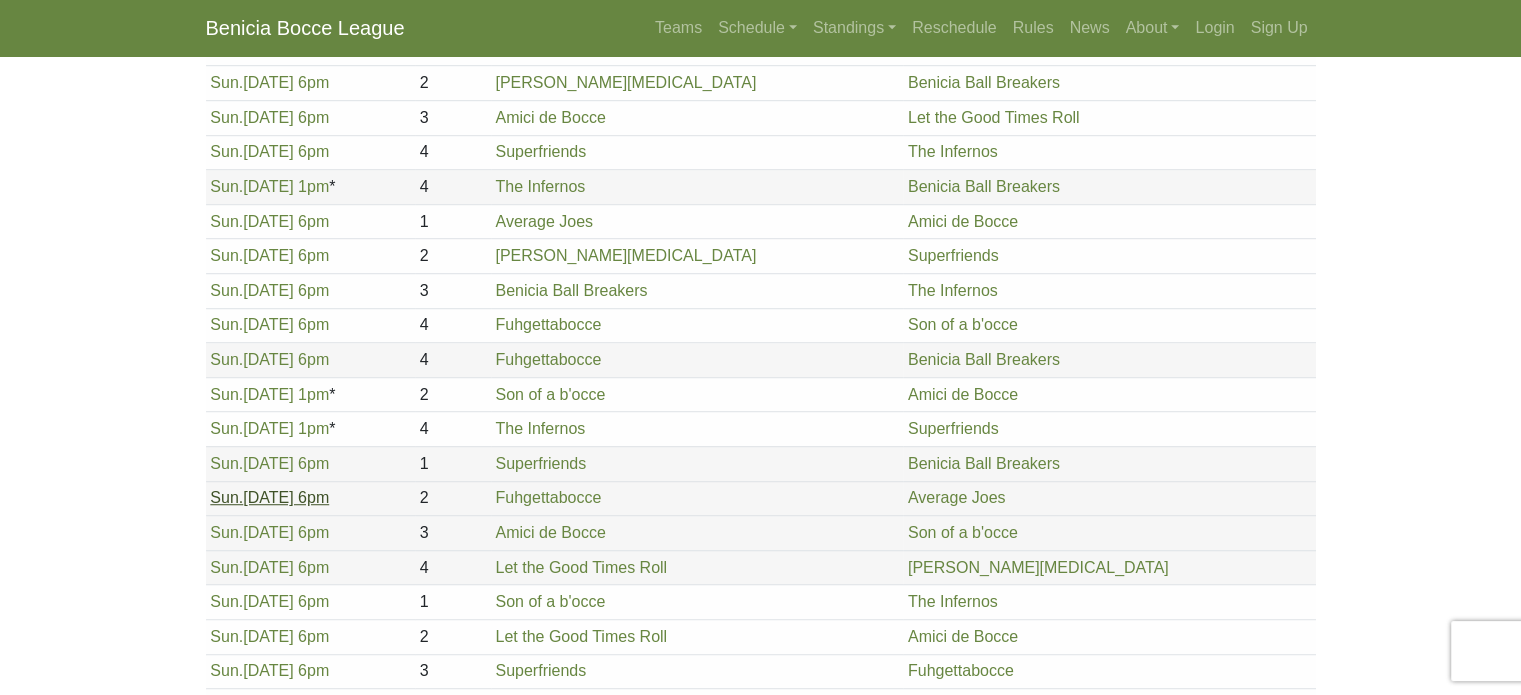 click on "Sun.
7/13, 6pm" at bounding box center [269, 497] 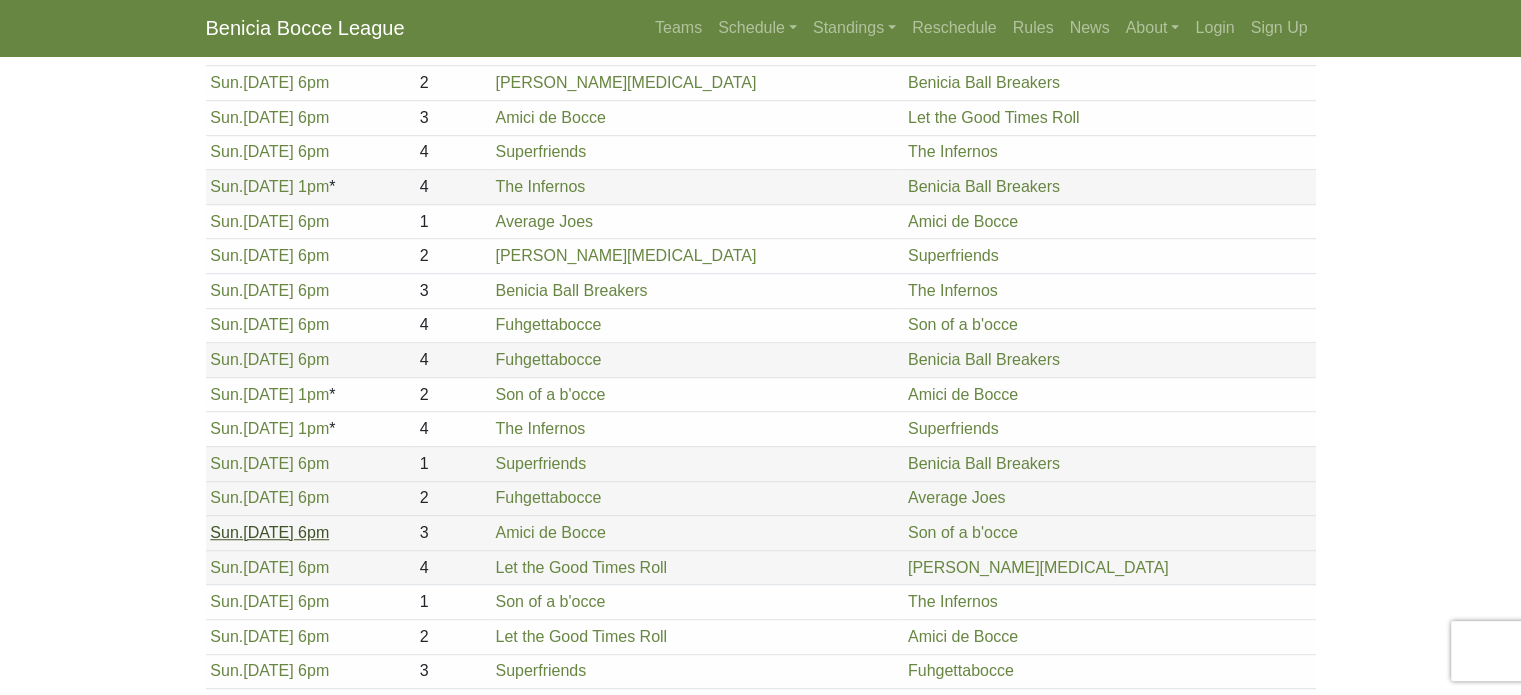 click on "Sun." at bounding box center [226, 532] 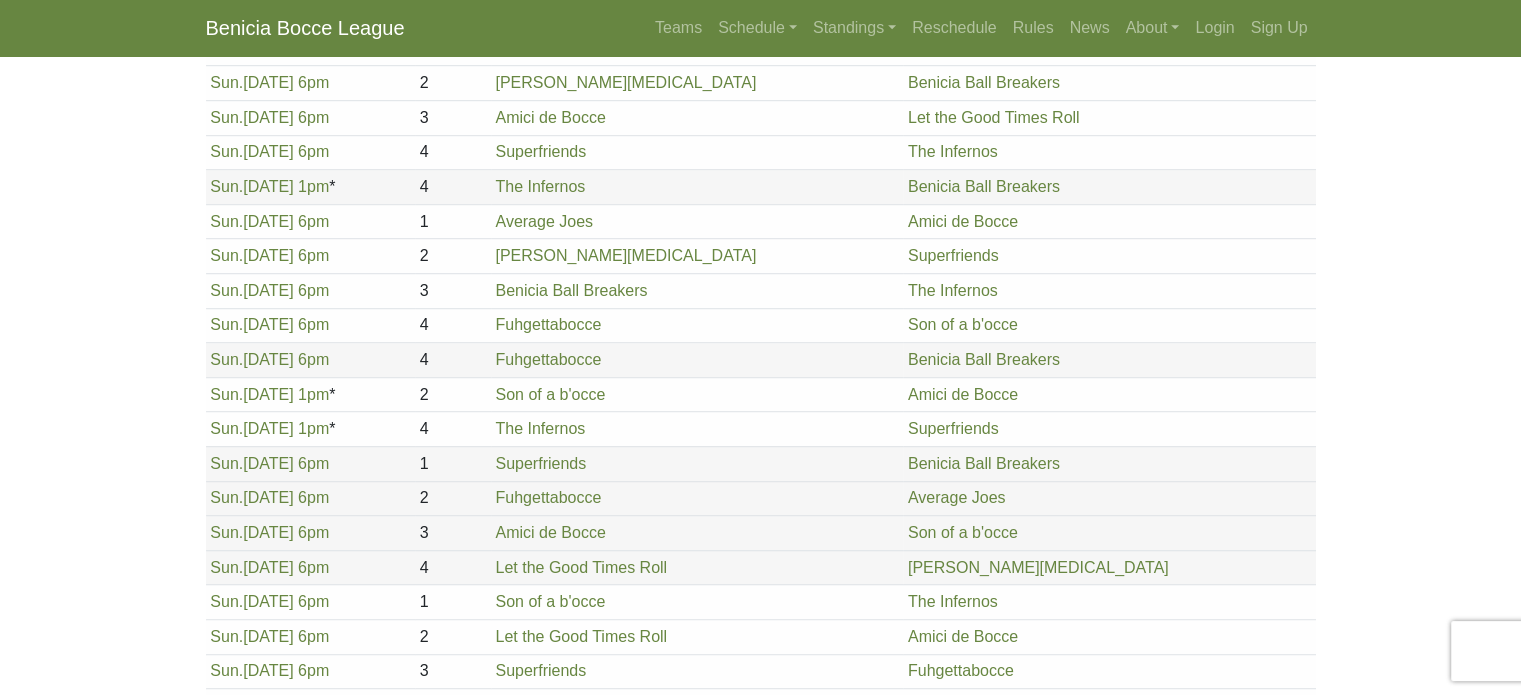 click on "Sun.
7/13, 6pm" at bounding box center [311, 567] 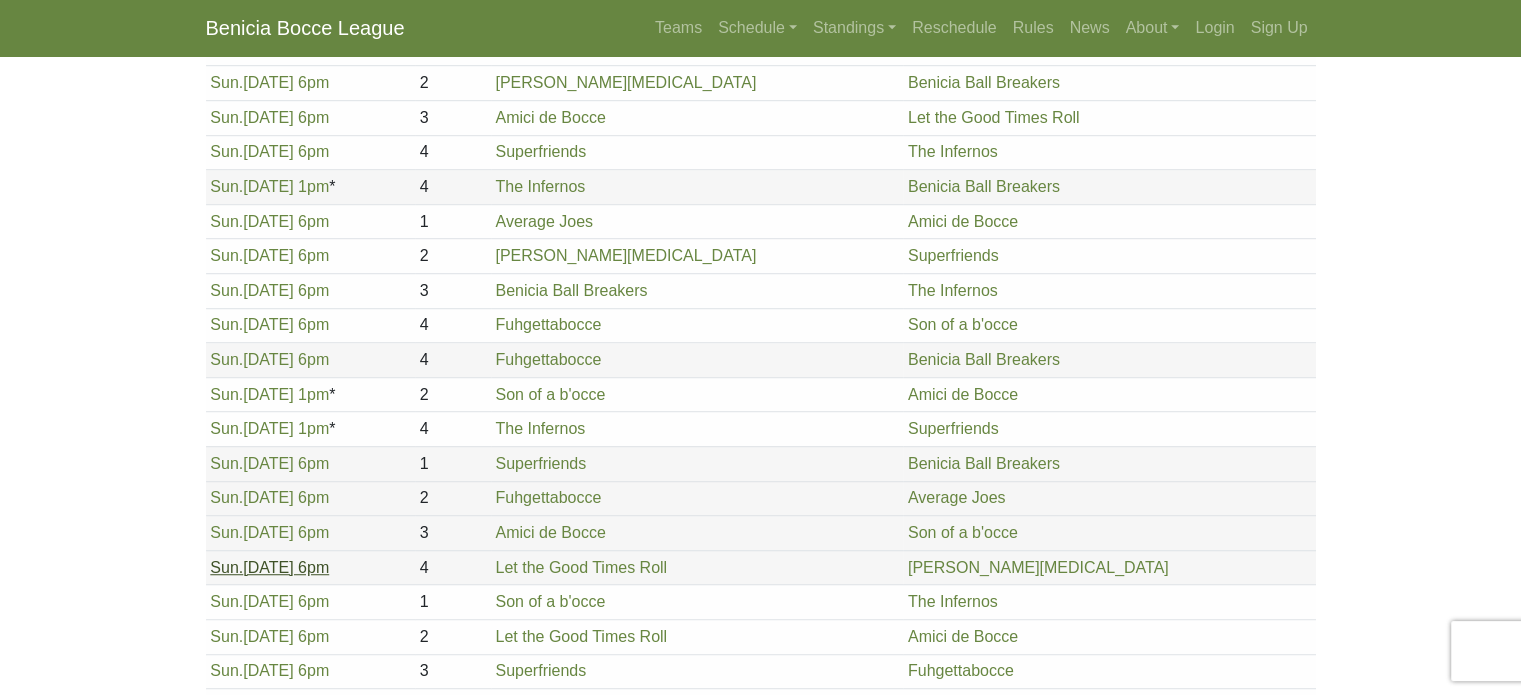 click on "Sun.
7/13, 6pm" at bounding box center [269, 567] 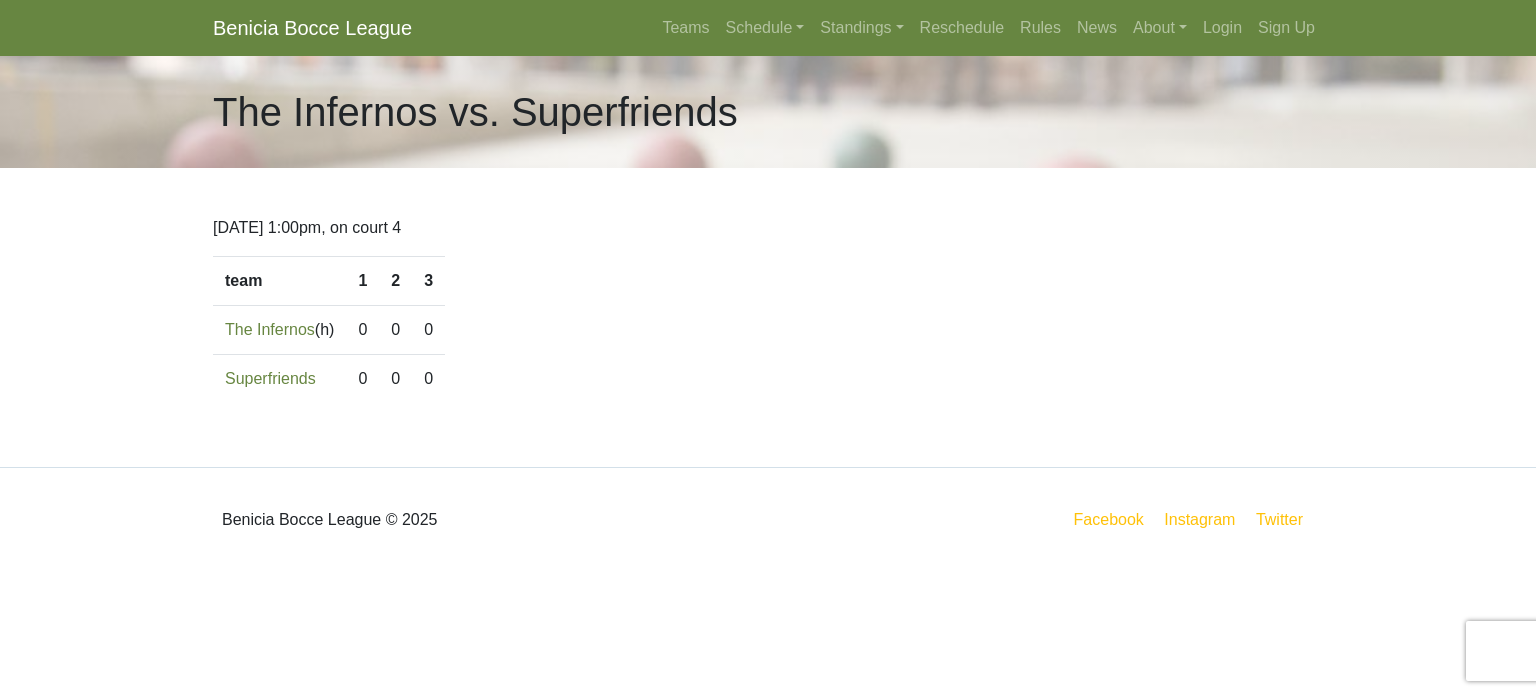 scroll, scrollTop: 0, scrollLeft: 0, axis: both 